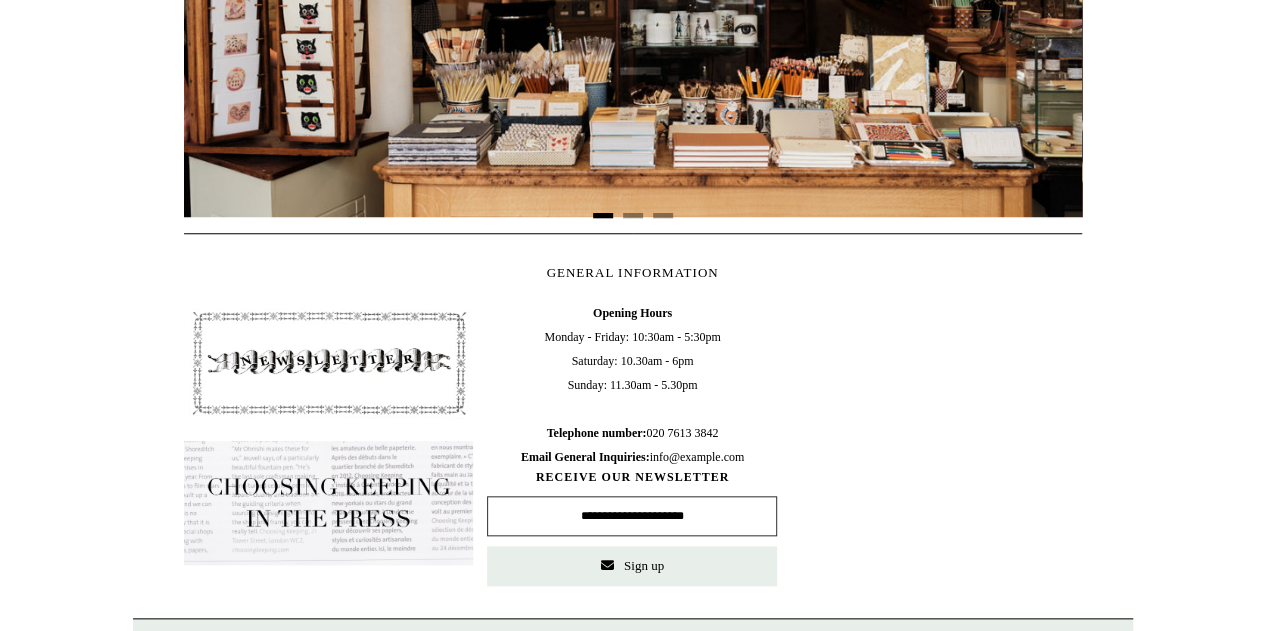 scroll, scrollTop: 452, scrollLeft: 0, axis: vertical 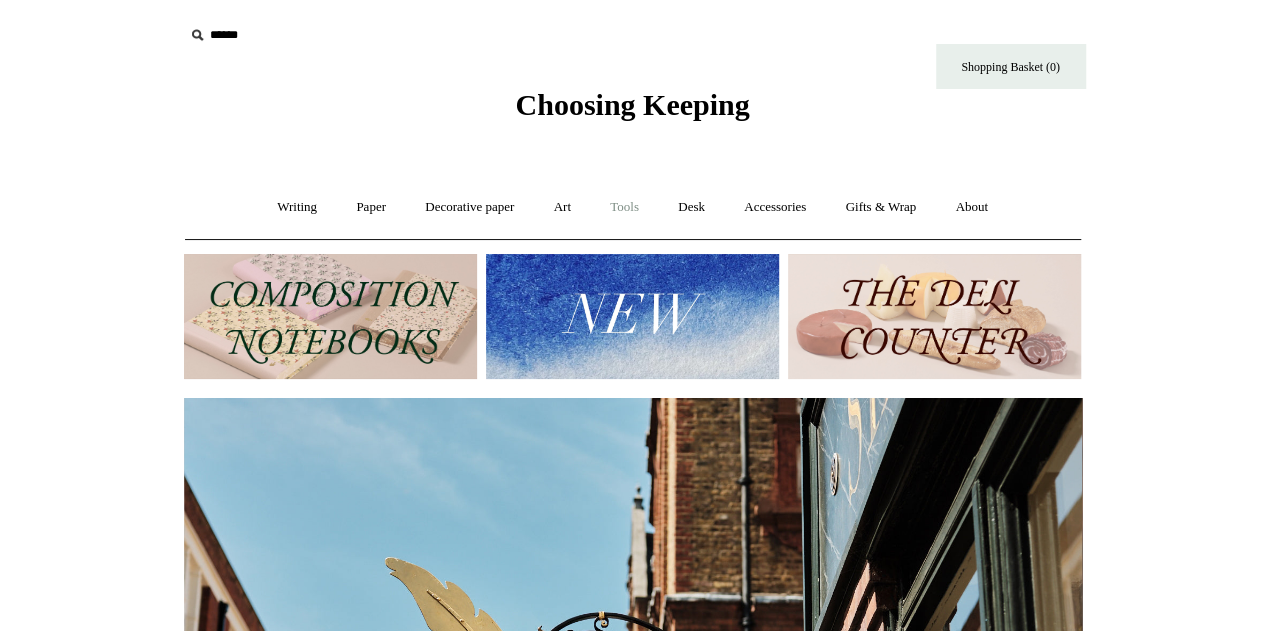 click on "Tools +" at bounding box center [624, 207] 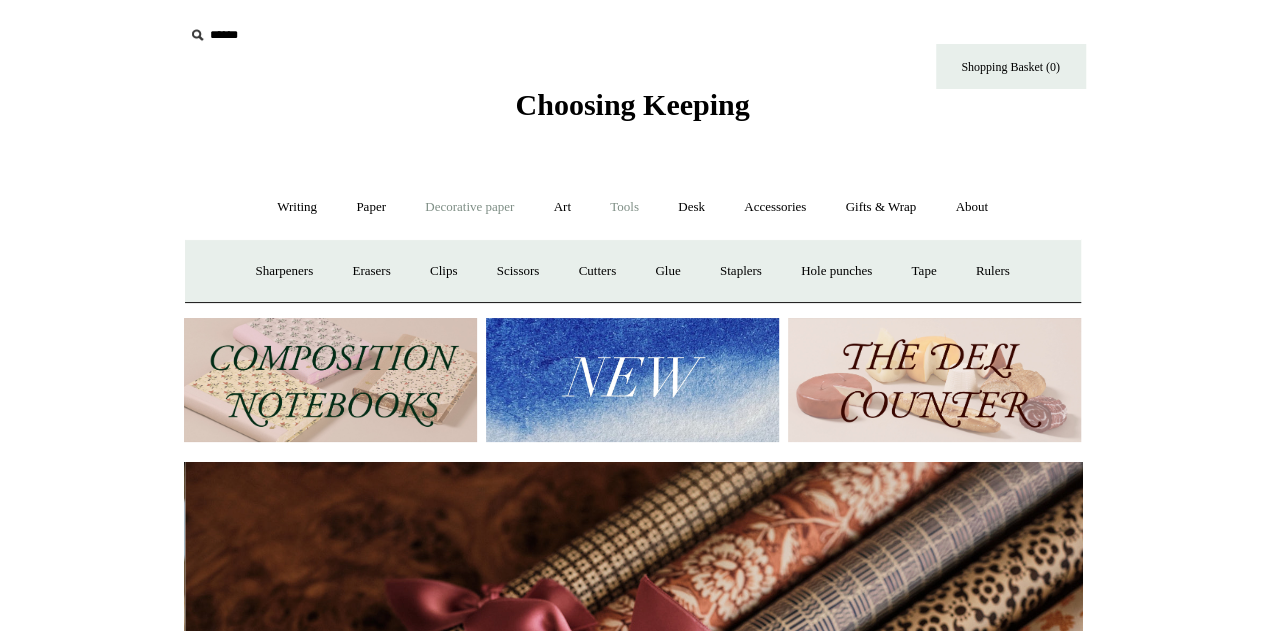 scroll, scrollTop: 0, scrollLeft: 1796, axis: horizontal 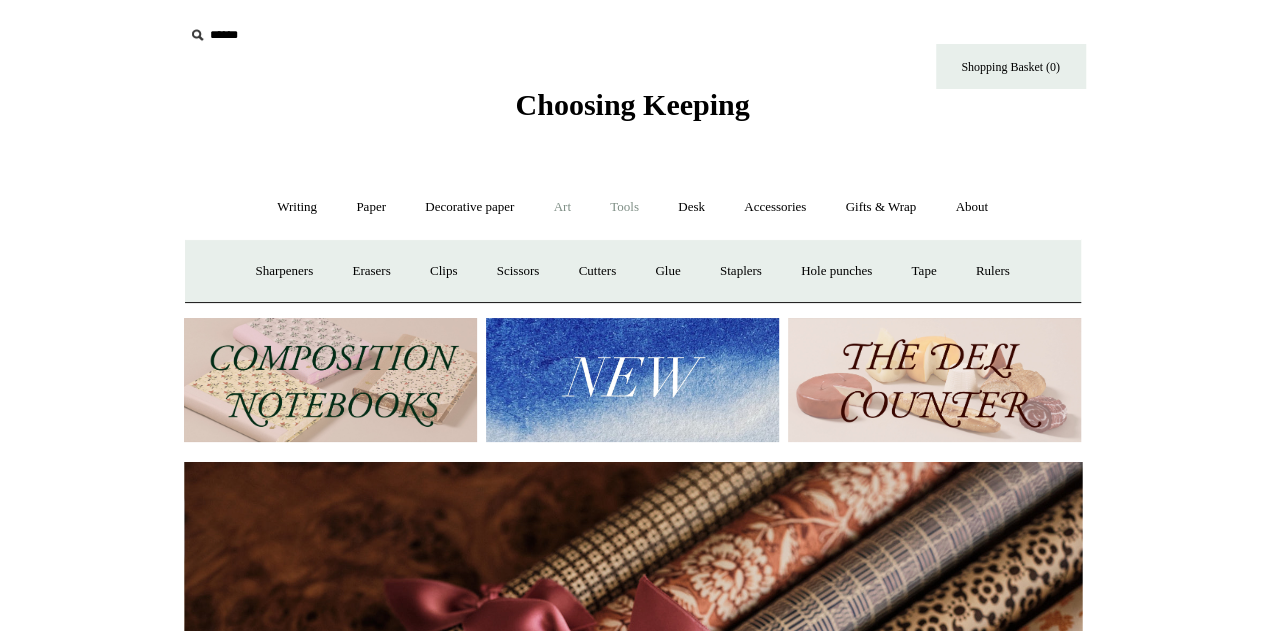 click on "Art +" at bounding box center (562, 207) 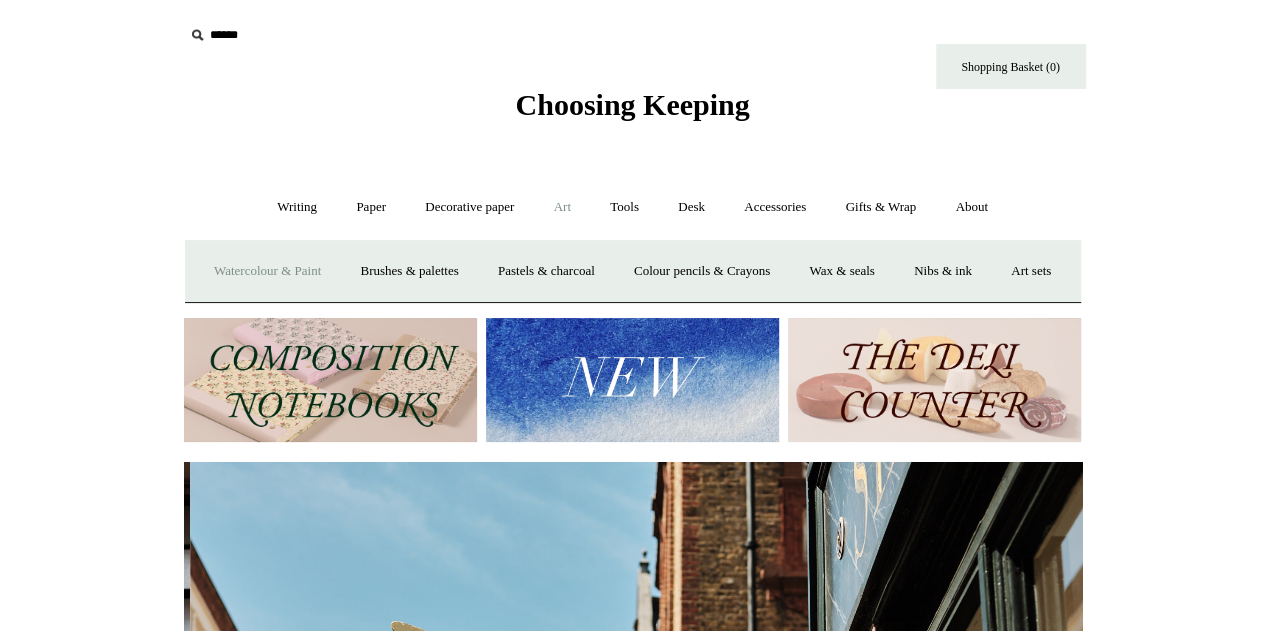 scroll, scrollTop: 0, scrollLeft: 898, axis: horizontal 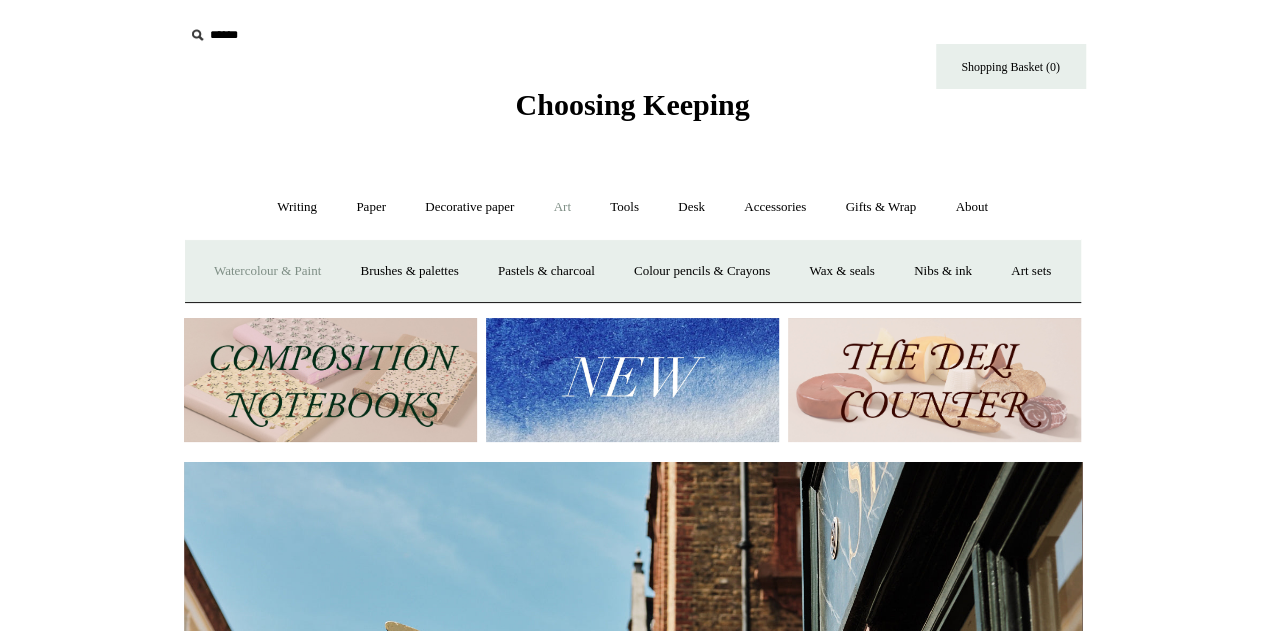click on "Watercolour & Paint" at bounding box center [267, 271] 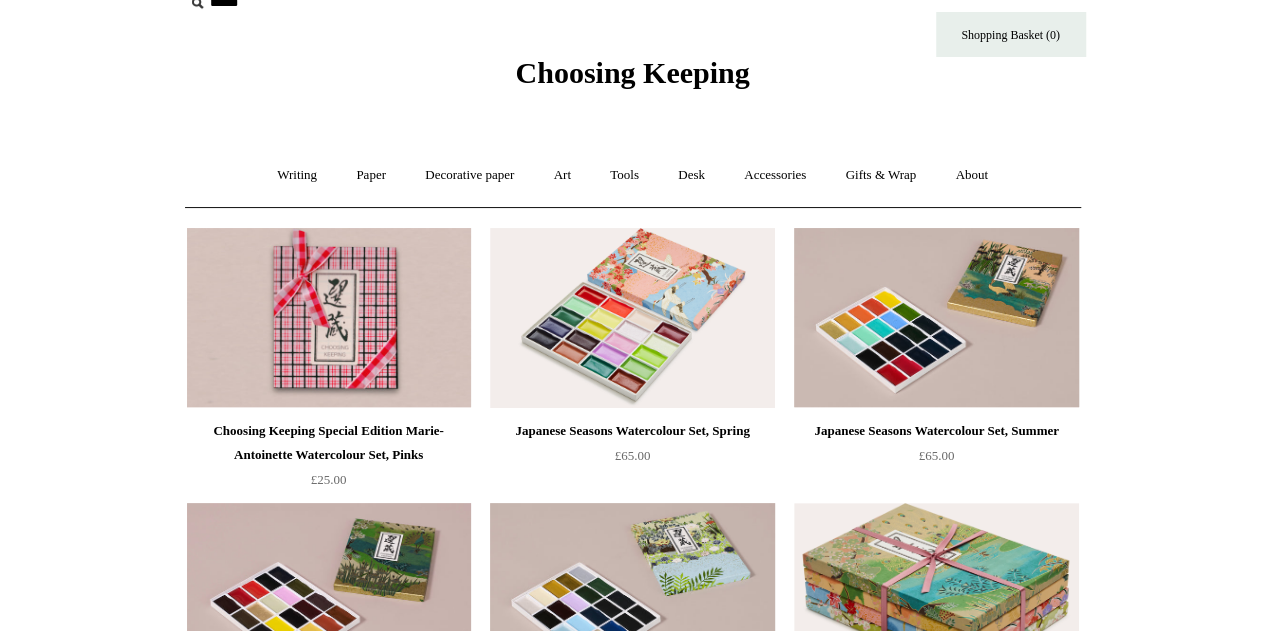 scroll, scrollTop: 0, scrollLeft: 0, axis: both 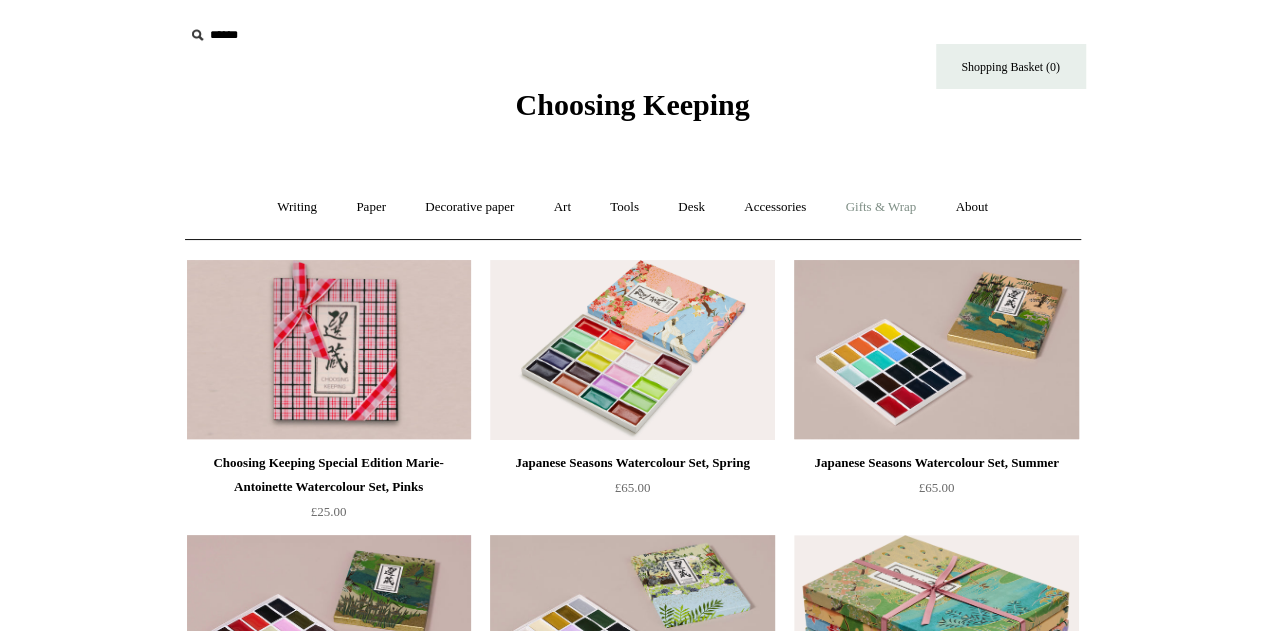 click on "Gifts & Wrap +" at bounding box center [880, 207] 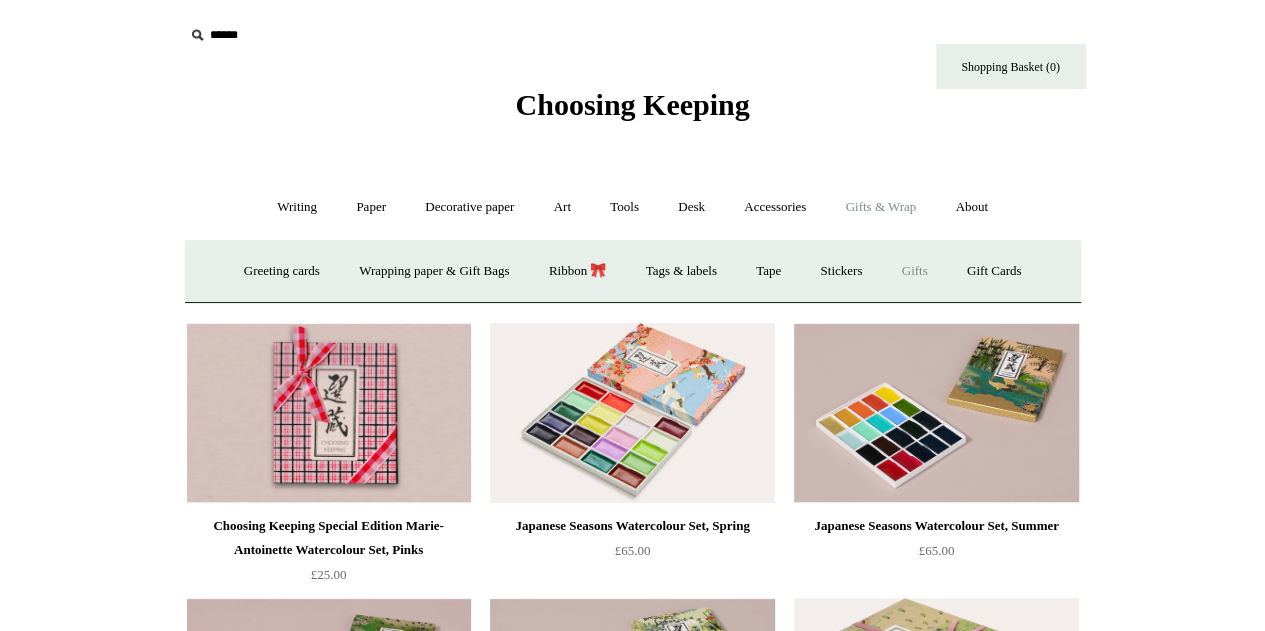 click on "Gifts +" at bounding box center [915, 271] 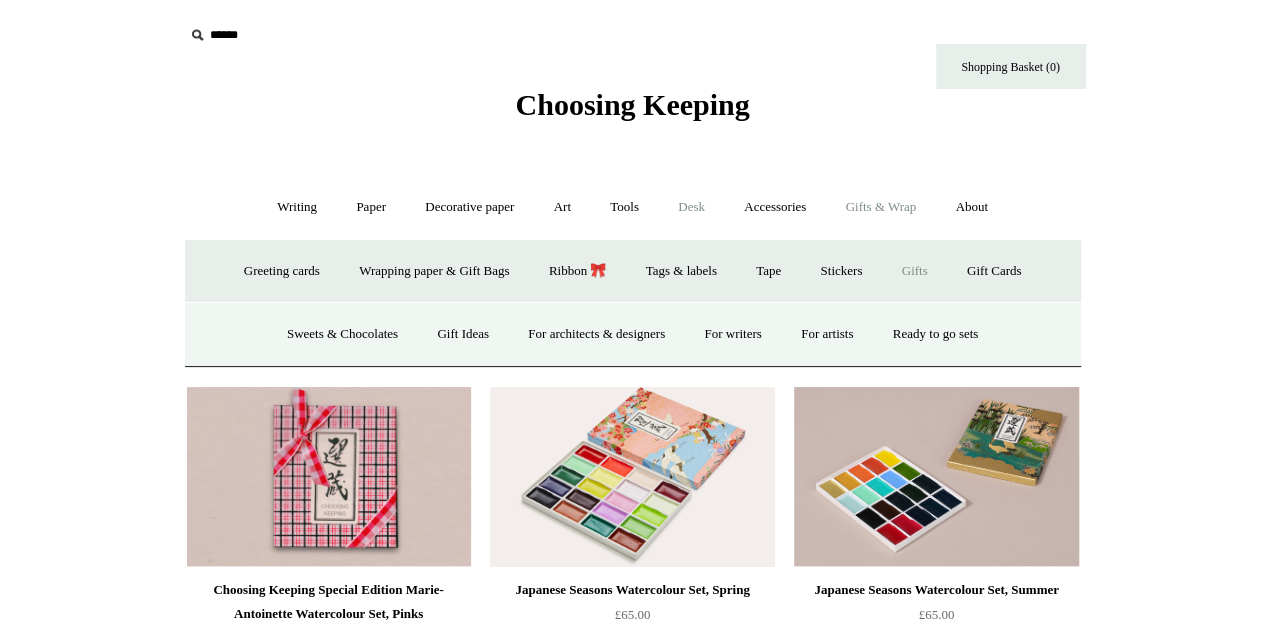 click on "Desk +" at bounding box center [691, 207] 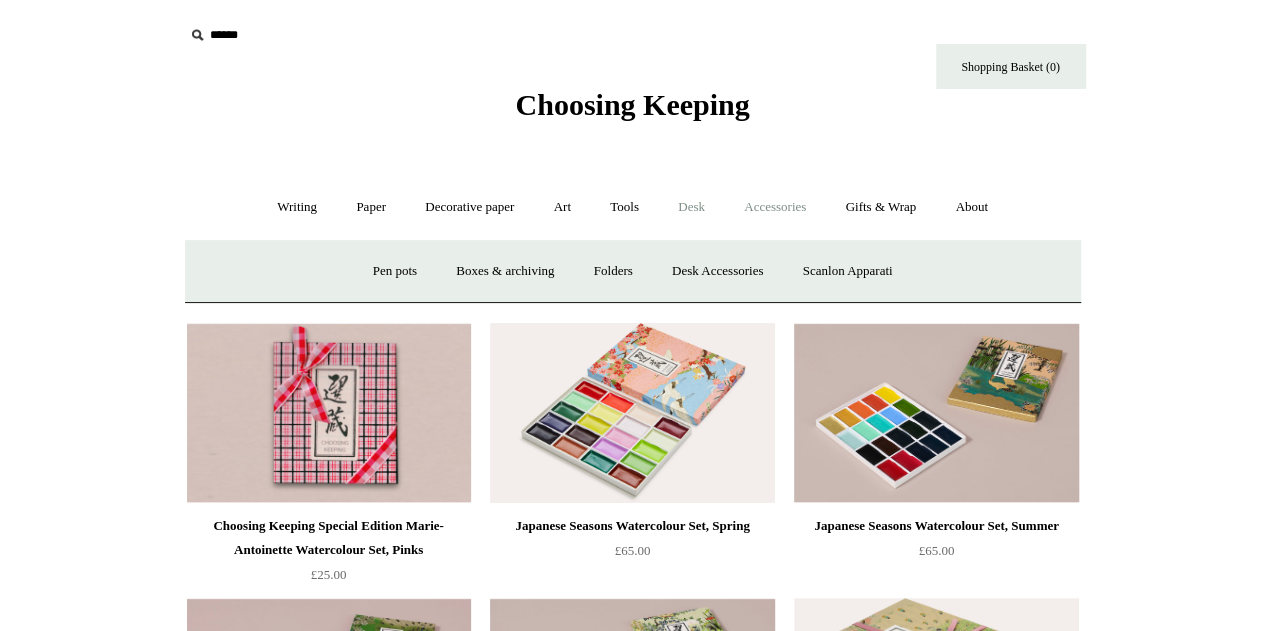 click on "Accessories +" at bounding box center (775, 207) 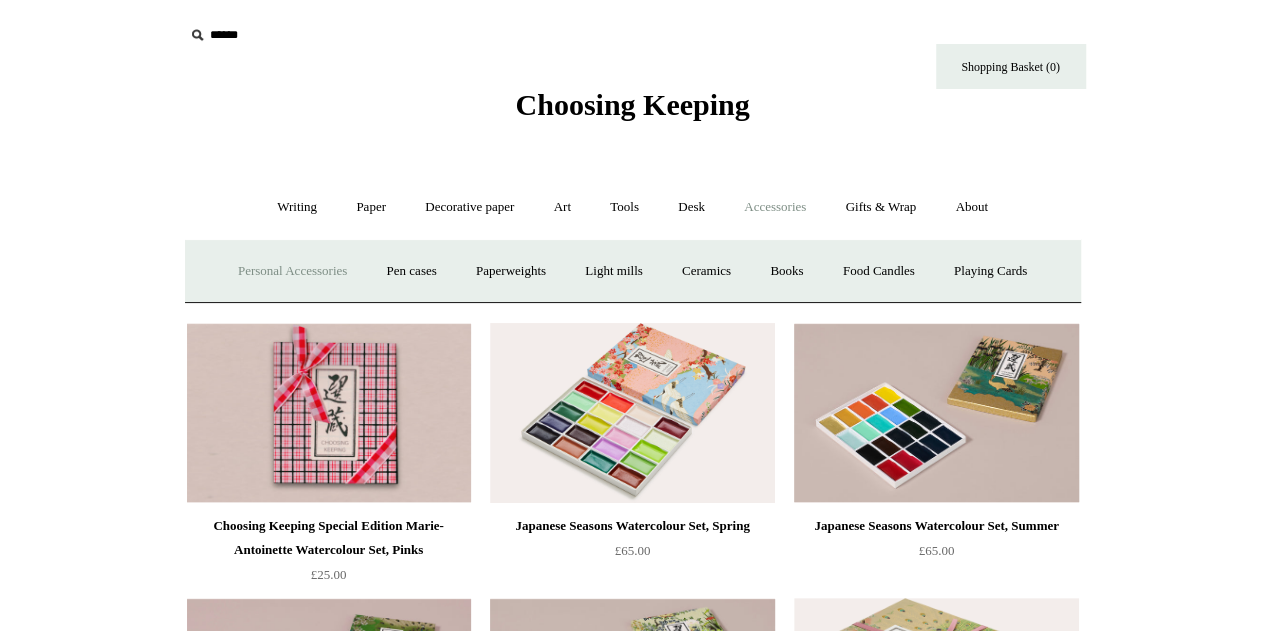 click on "Personal Accessories +" at bounding box center [292, 271] 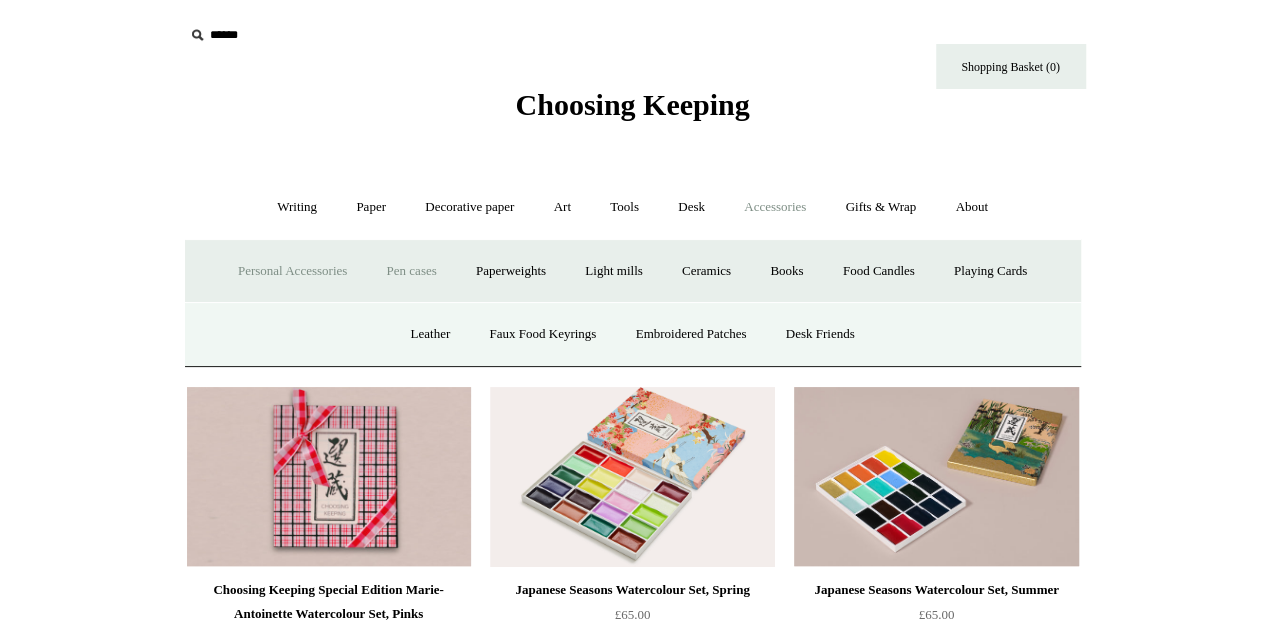 click on "Pen cases" at bounding box center [411, 271] 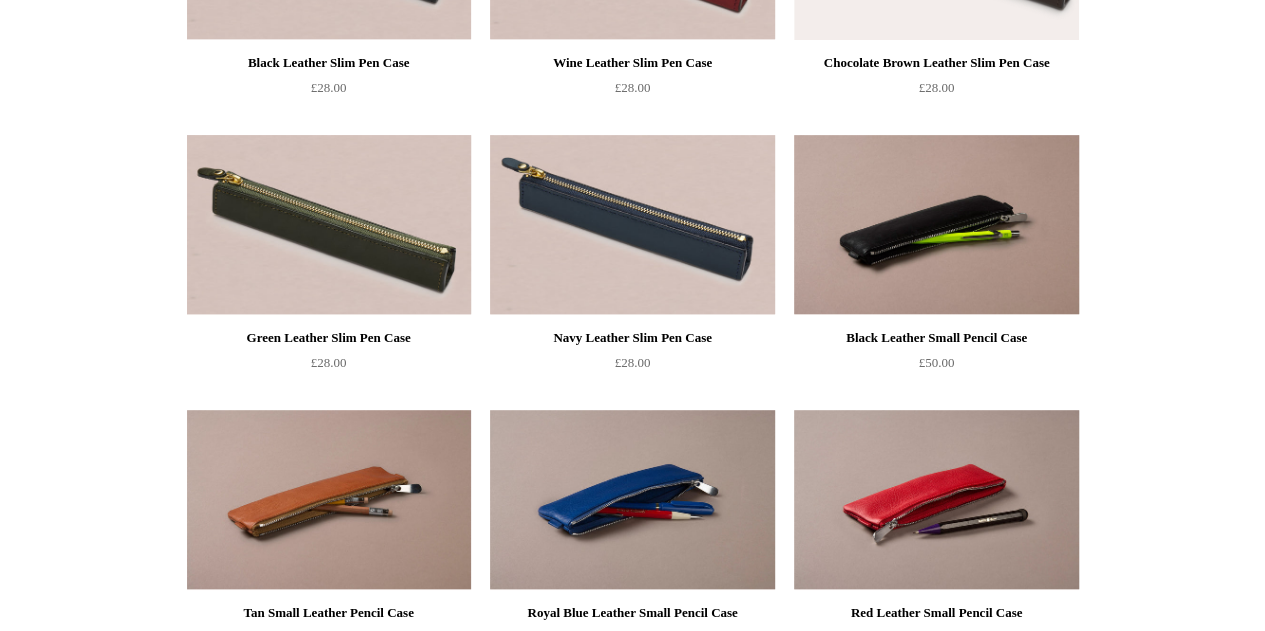 scroll, scrollTop: 0, scrollLeft: 0, axis: both 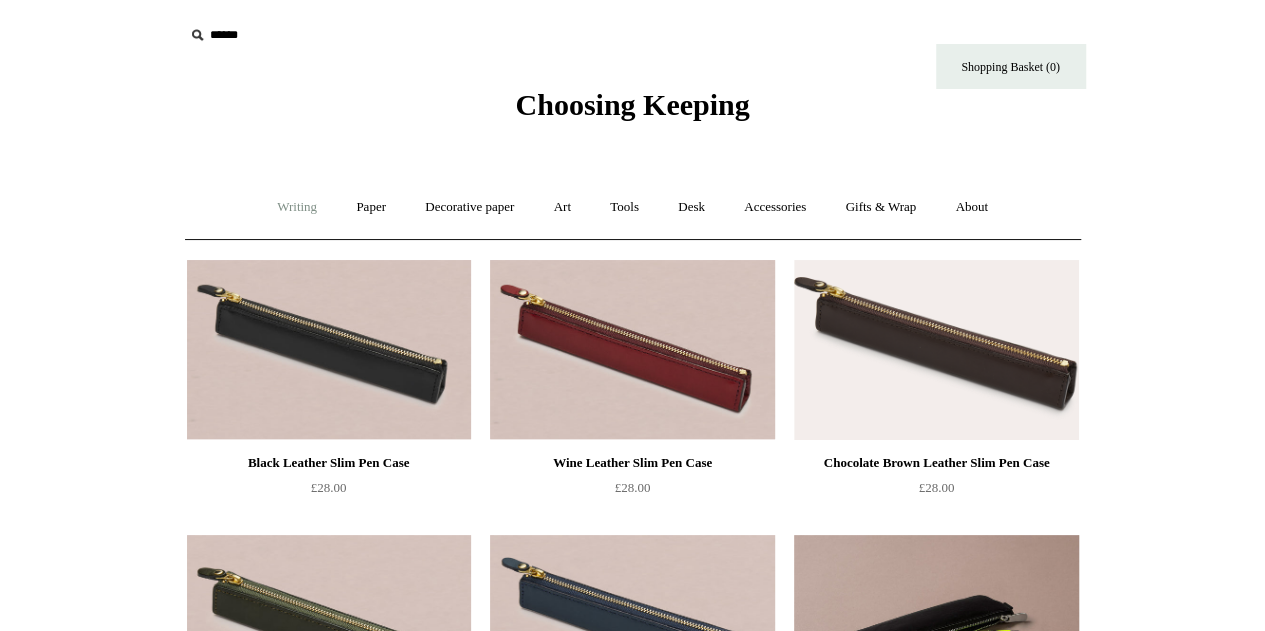 click on "Writing +" at bounding box center (297, 207) 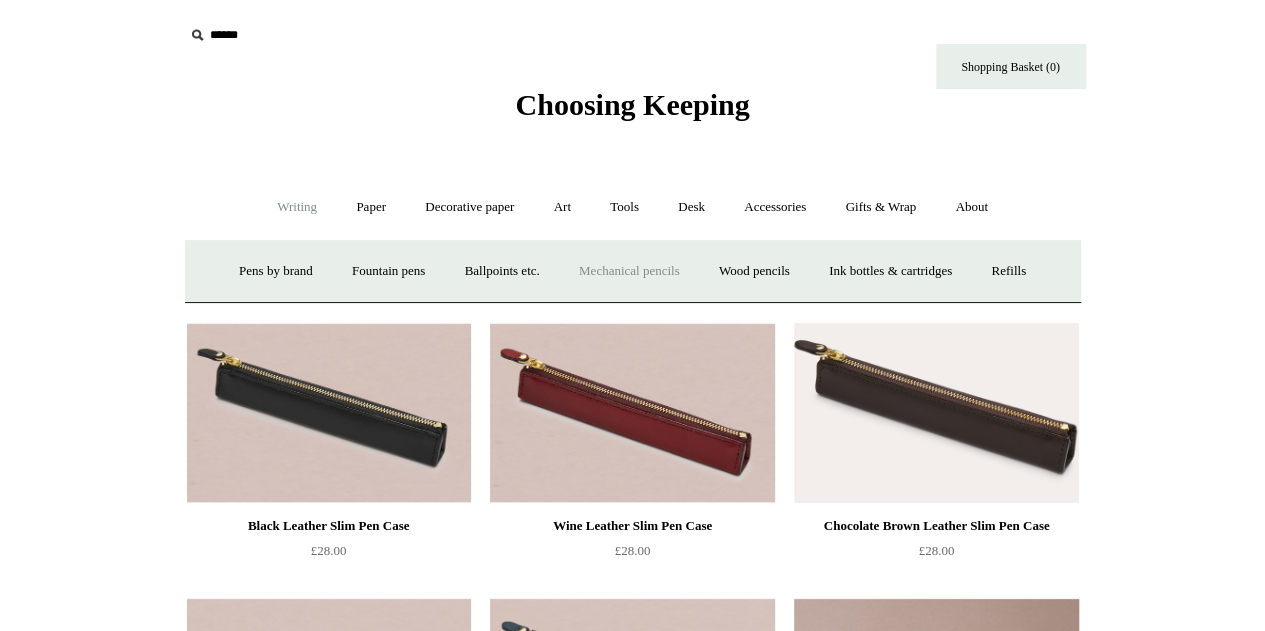 click on "Mechanical pencils +" at bounding box center [629, 271] 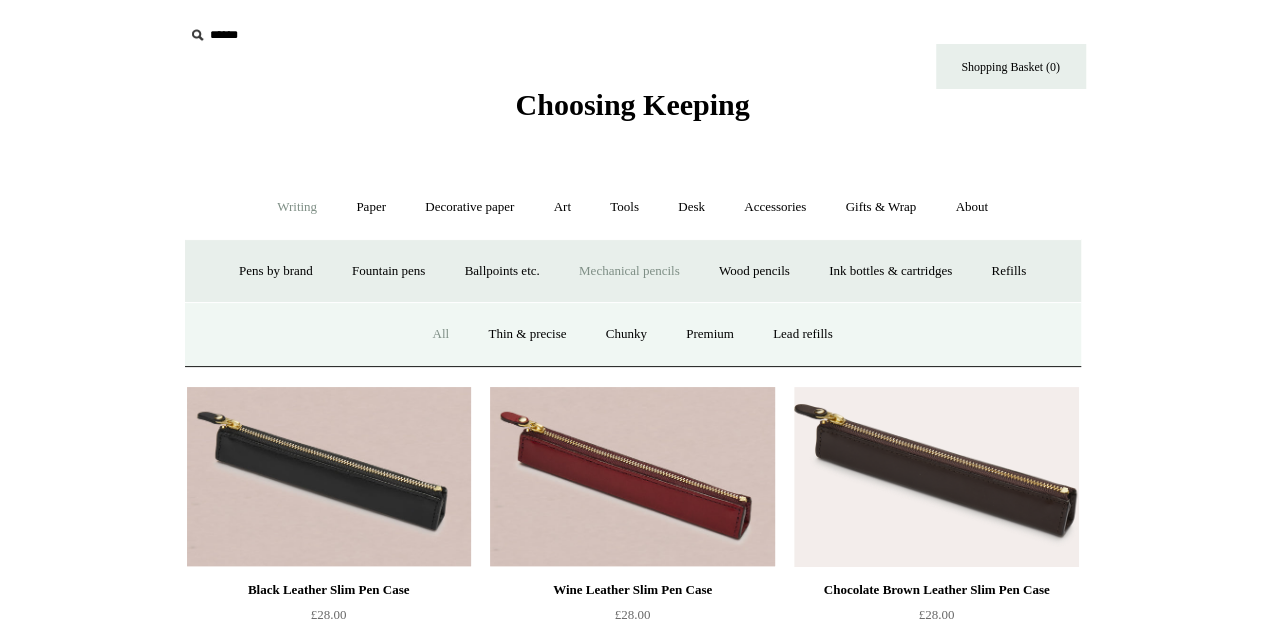 click on "All" at bounding box center (440, 334) 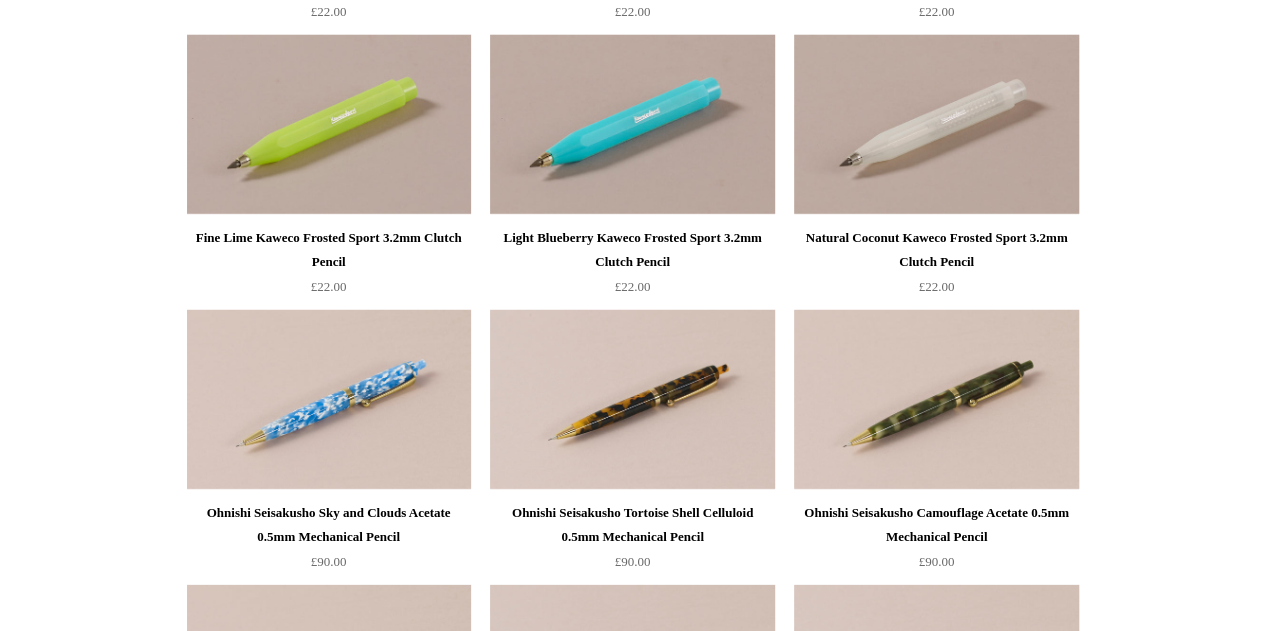 scroll, scrollTop: 3400, scrollLeft: 0, axis: vertical 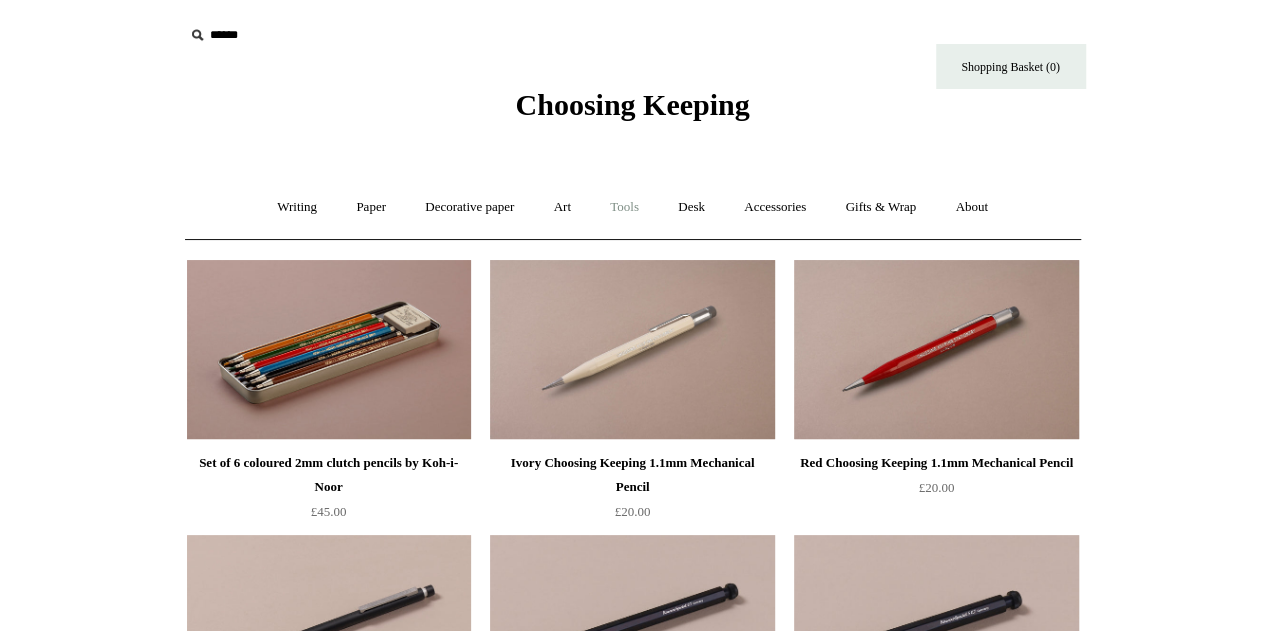 click on "Tools +" at bounding box center [624, 207] 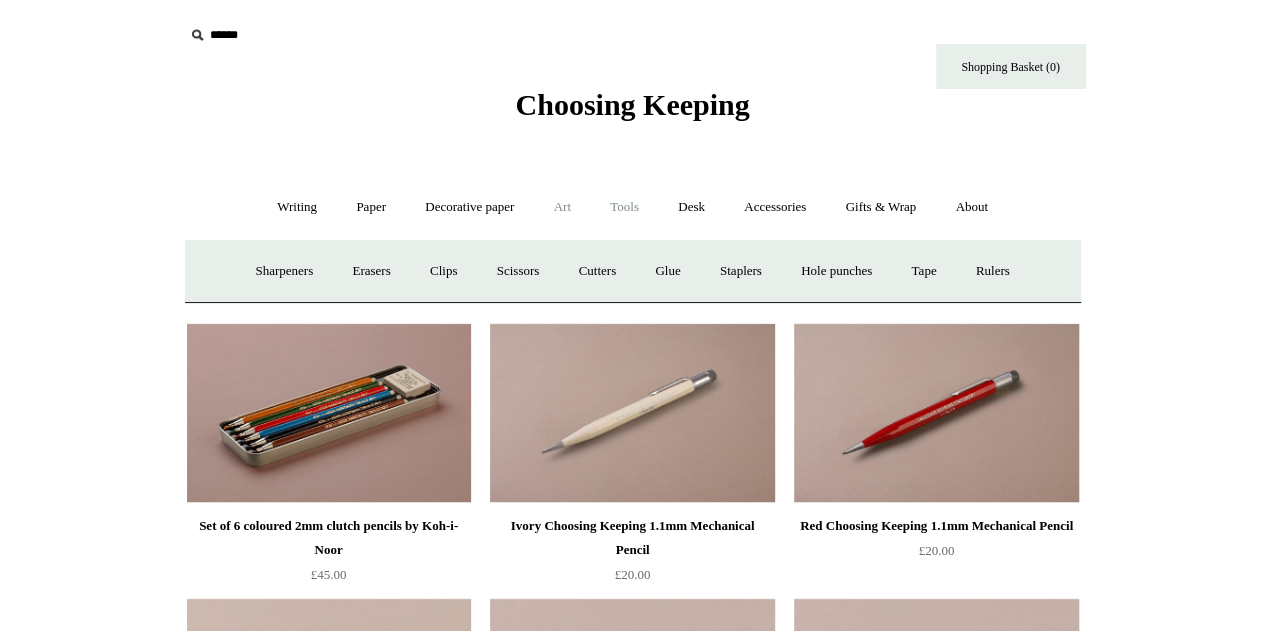 click on "Art +" at bounding box center [562, 207] 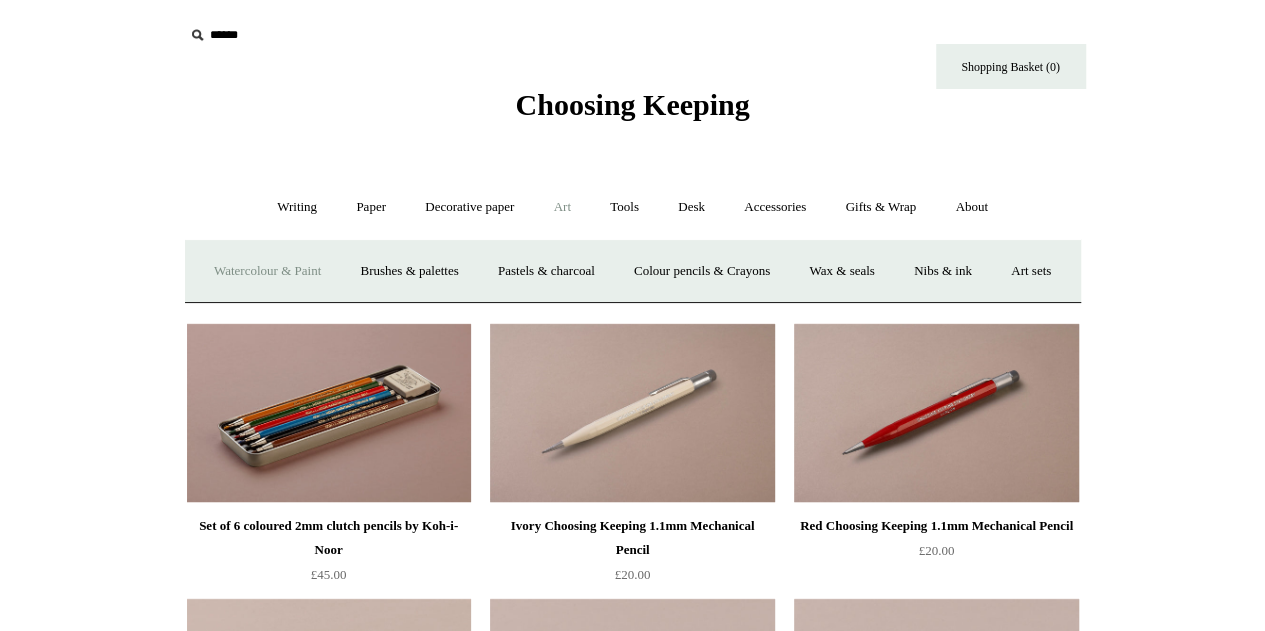 click on "Watercolour & Paint" at bounding box center (267, 271) 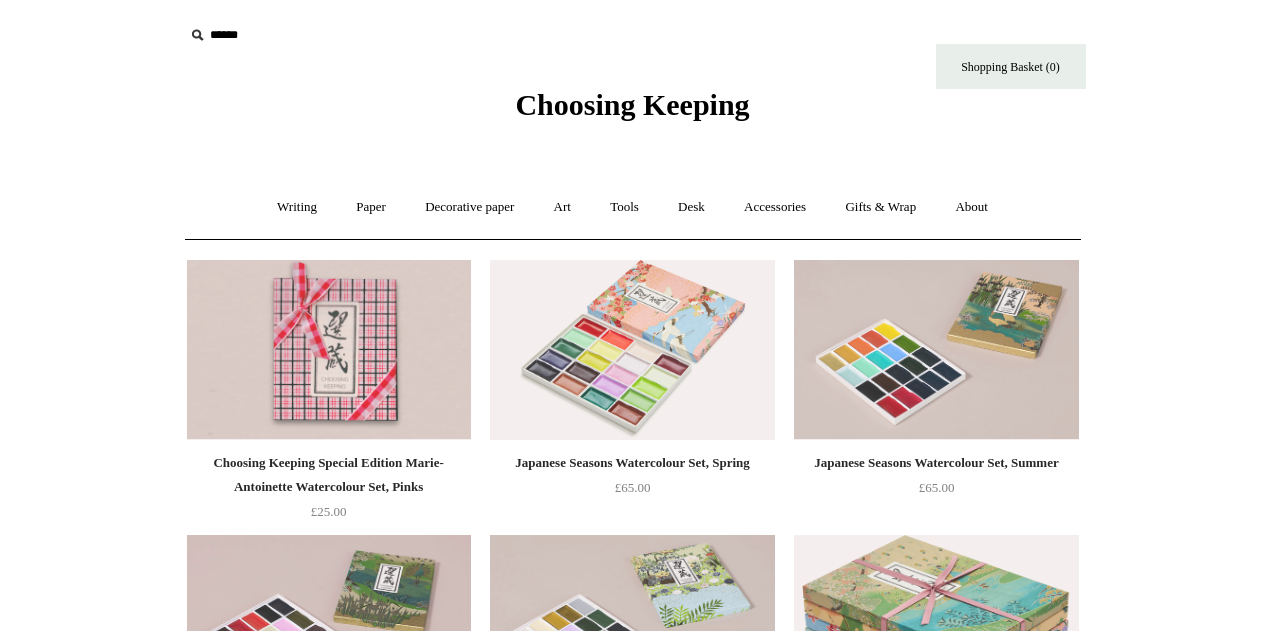 scroll, scrollTop: 0, scrollLeft: 0, axis: both 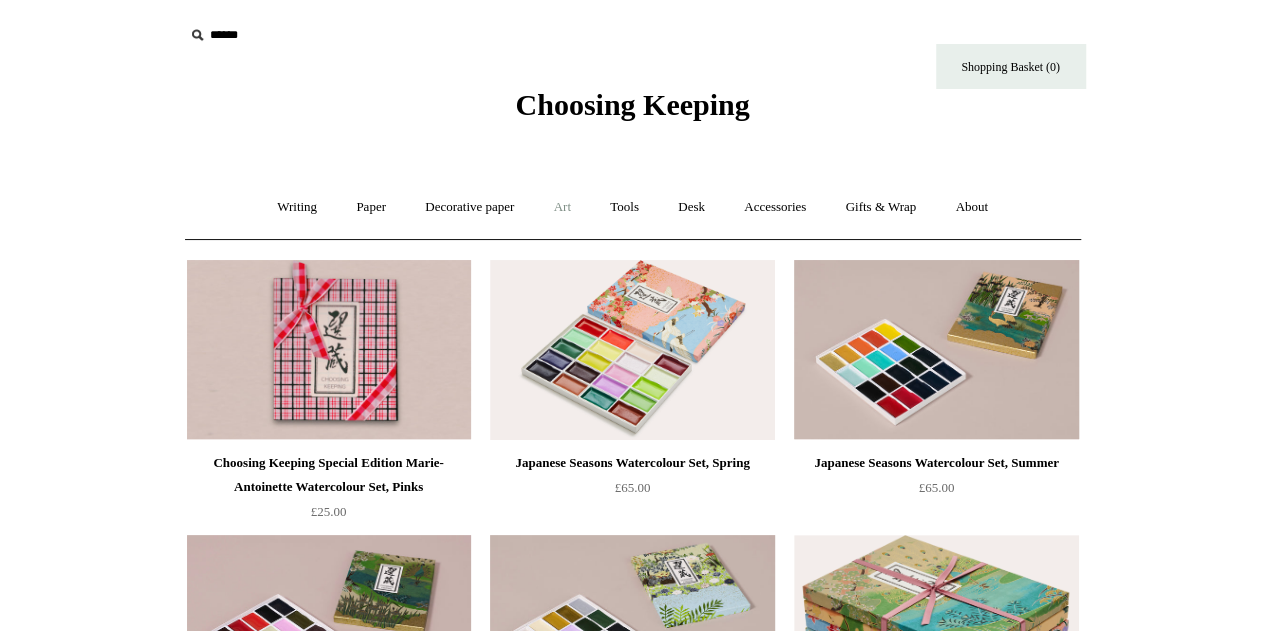 click on "Art +" at bounding box center (562, 207) 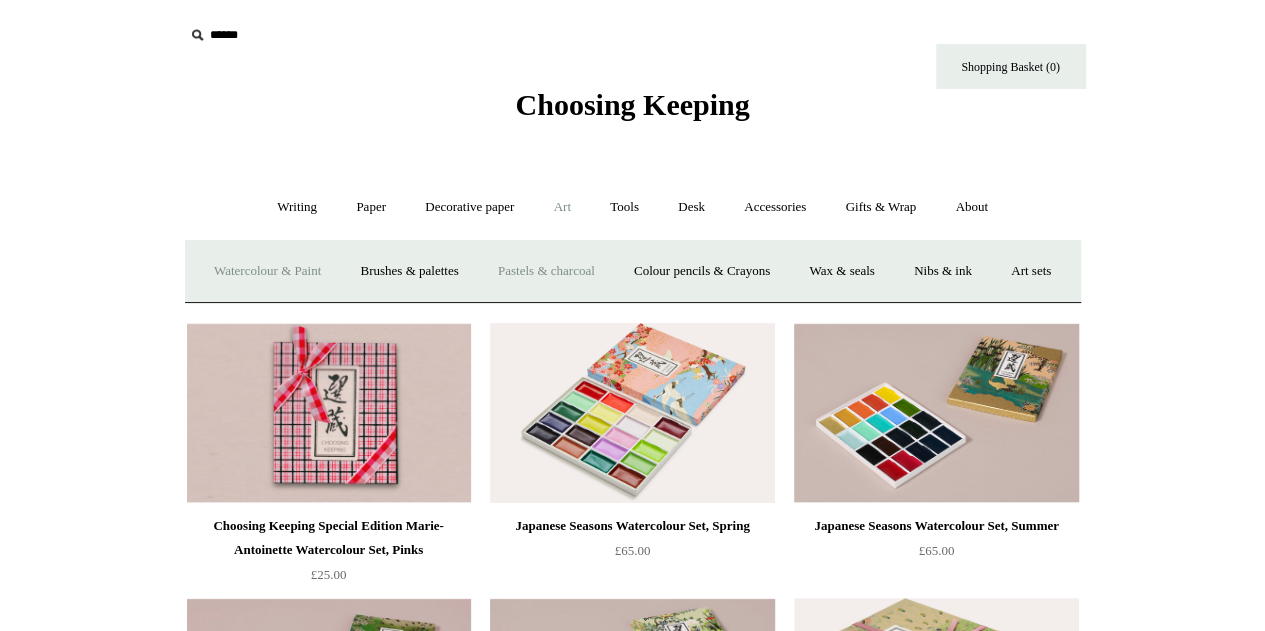 click on "Pastels & charcoal" at bounding box center [546, 271] 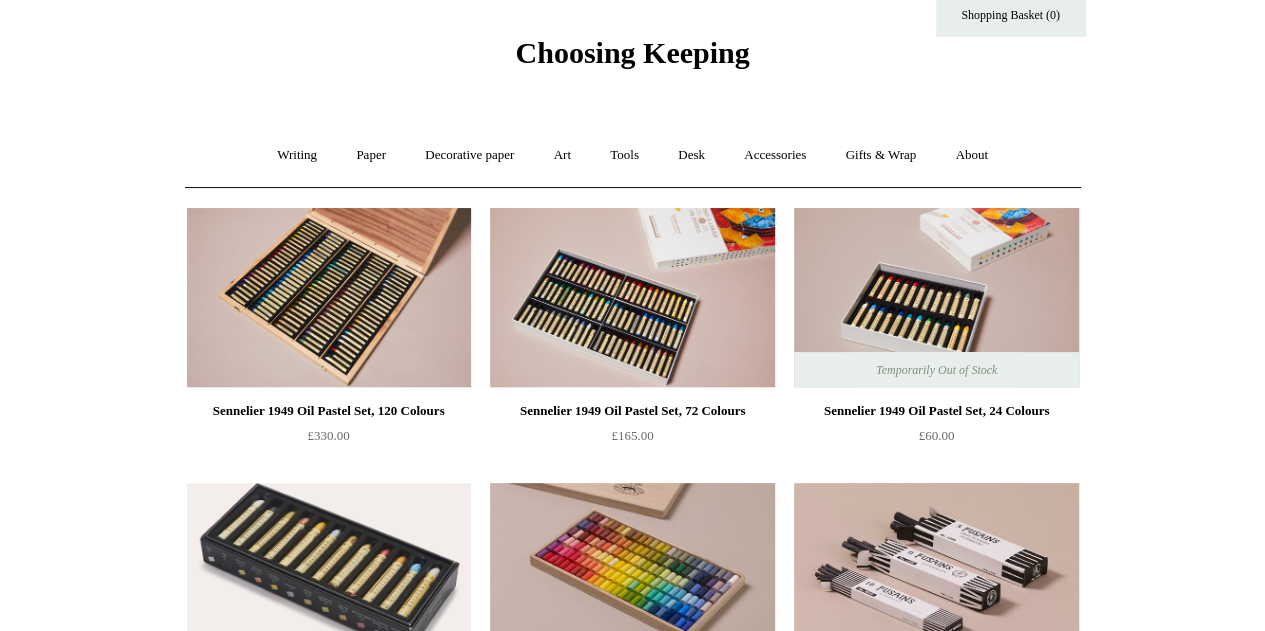 scroll, scrollTop: 0, scrollLeft: 0, axis: both 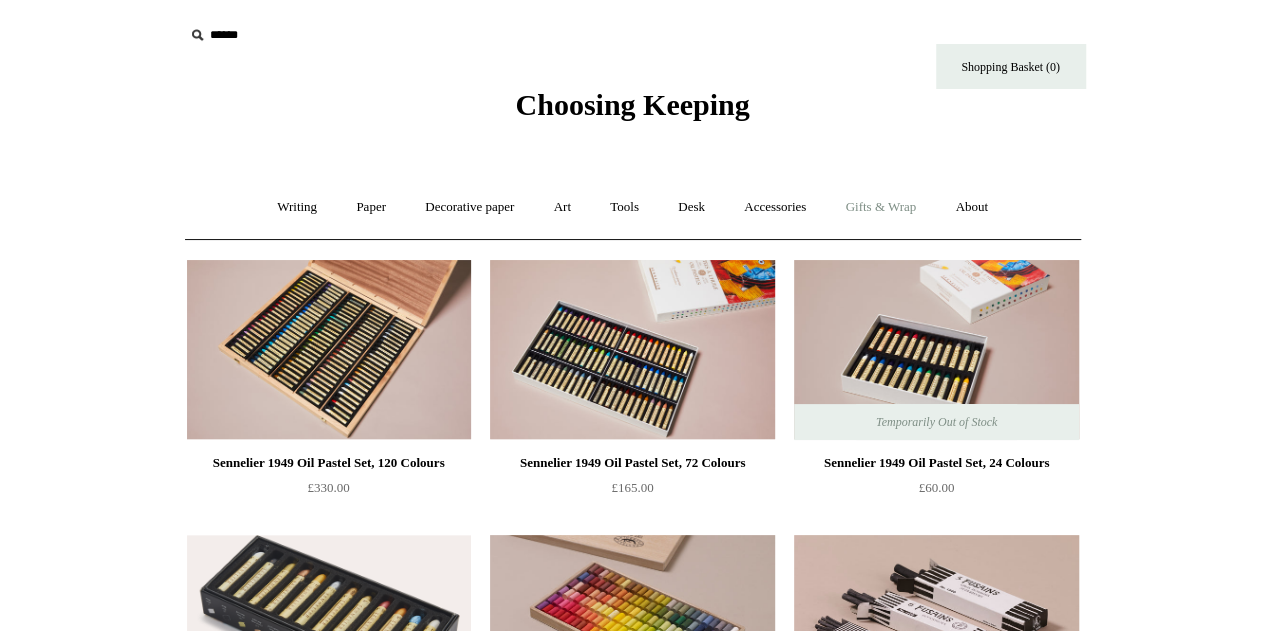 click on "Gifts & Wrap +" at bounding box center (880, 207) 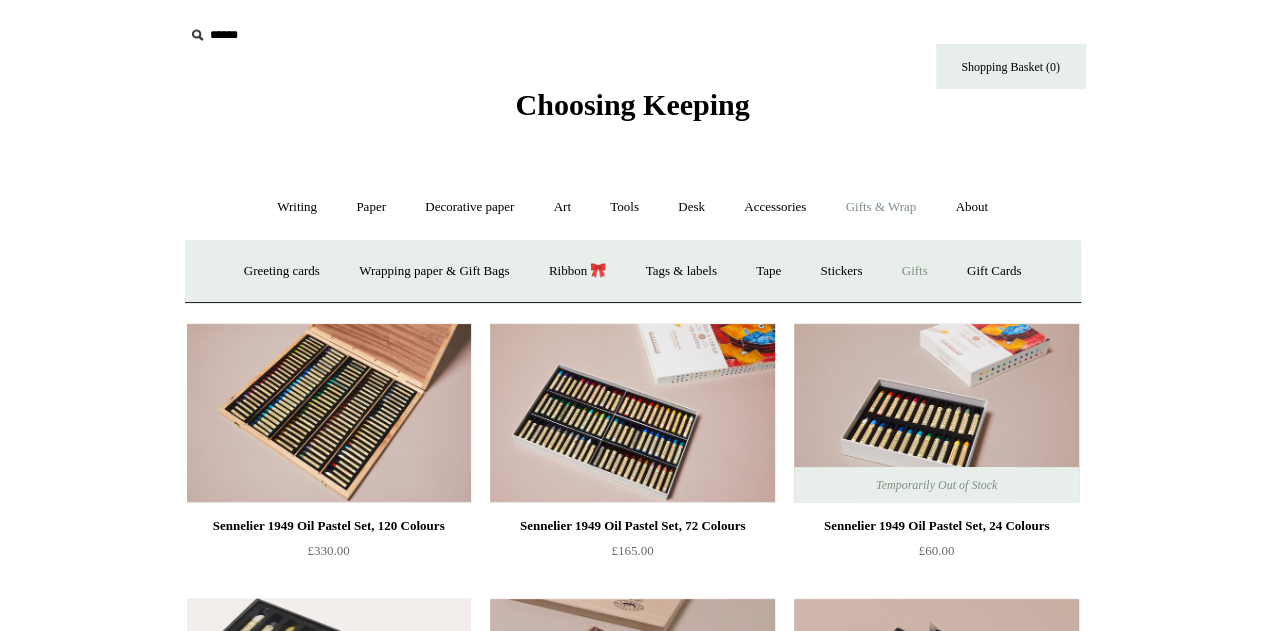 click on "Gifts +" at bounding box center [915, 271] 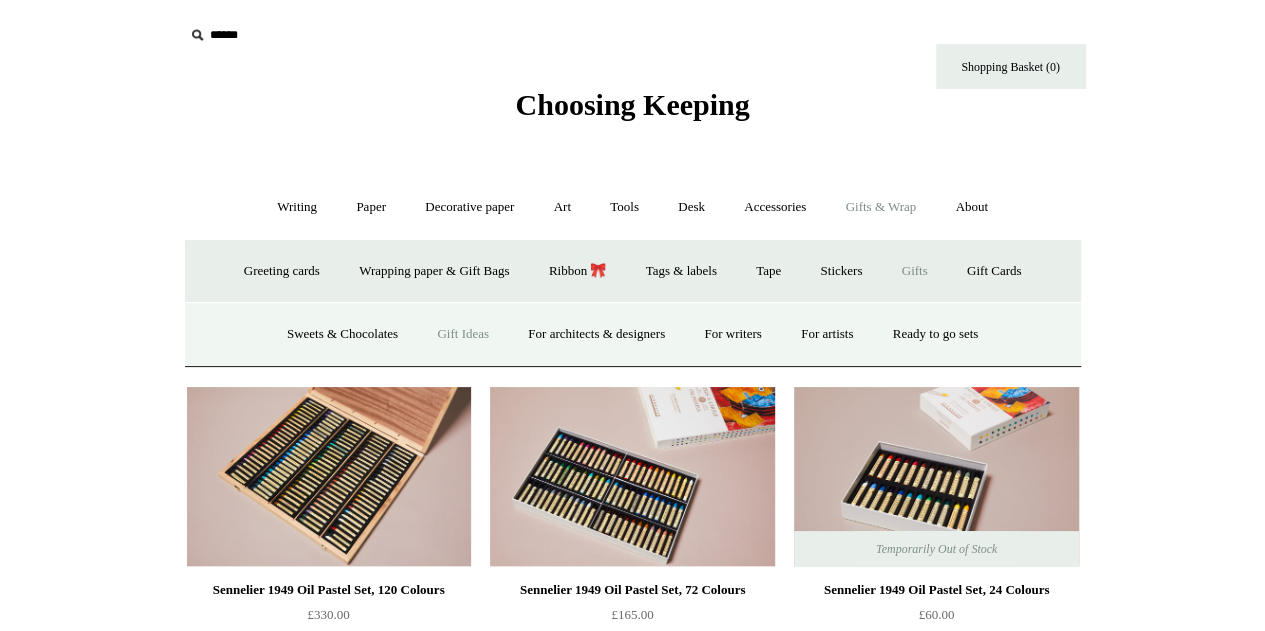 click on "Gift Ideas" at bounding box center [463, 334] 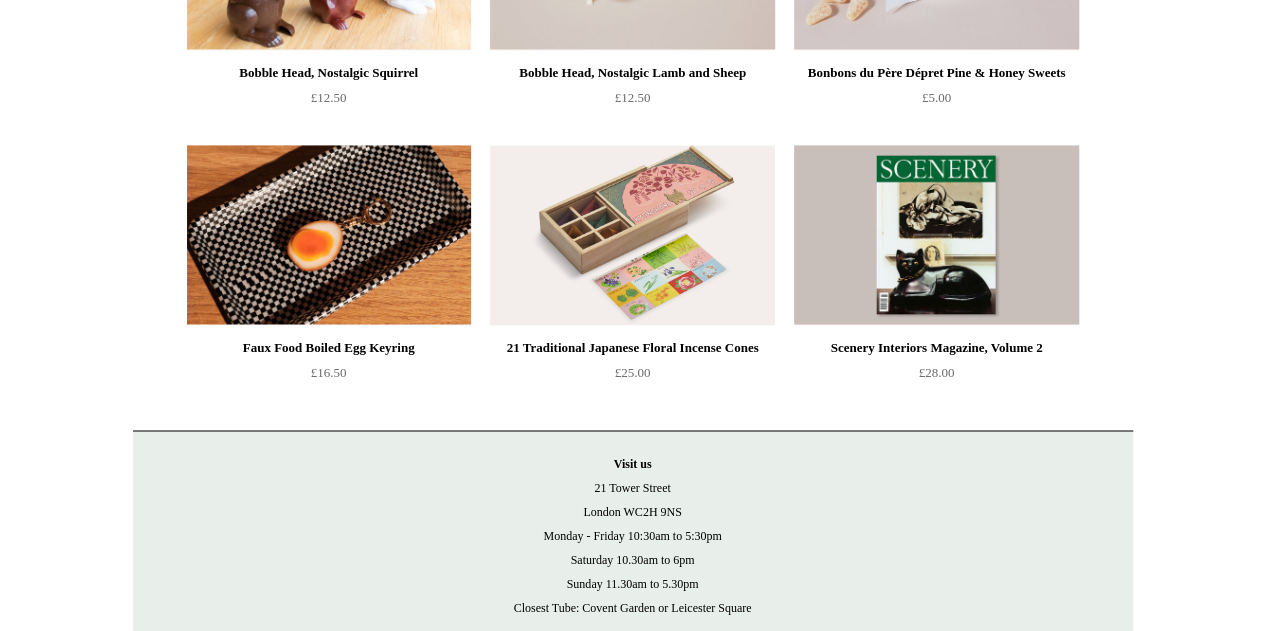 scroll, scrollTop: 1500, scrollLeft: 0, axis: vertical 